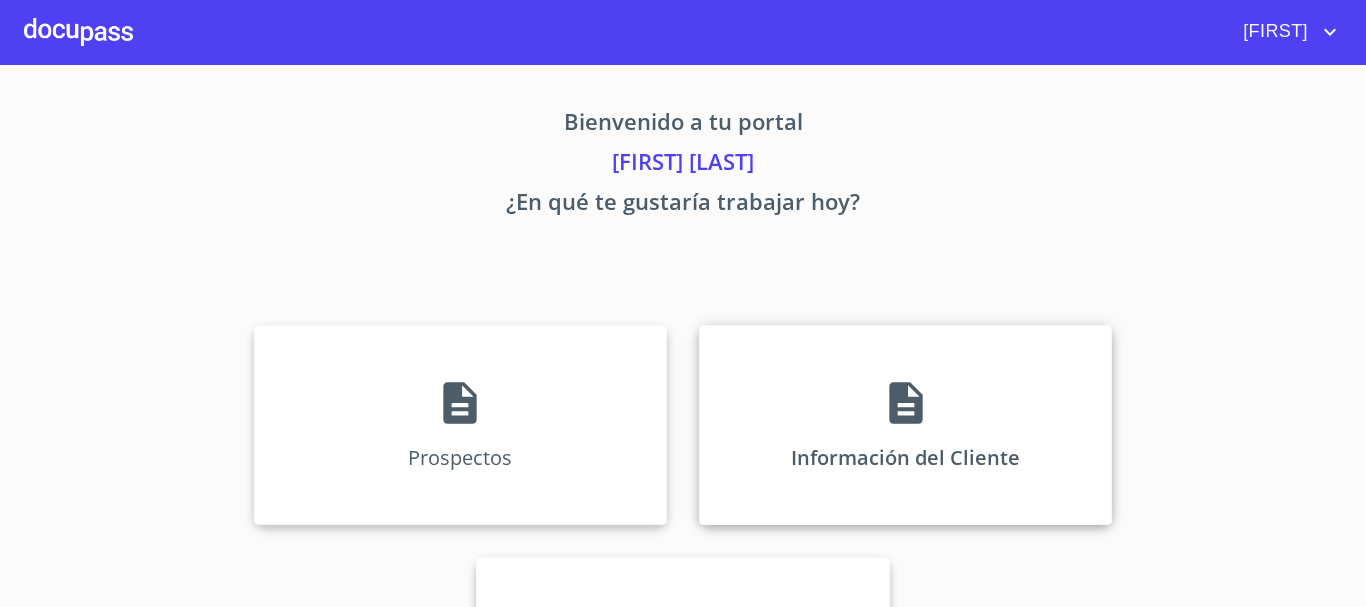 scroll, scrollTop: 0, scrollLeft: 0, axis: both 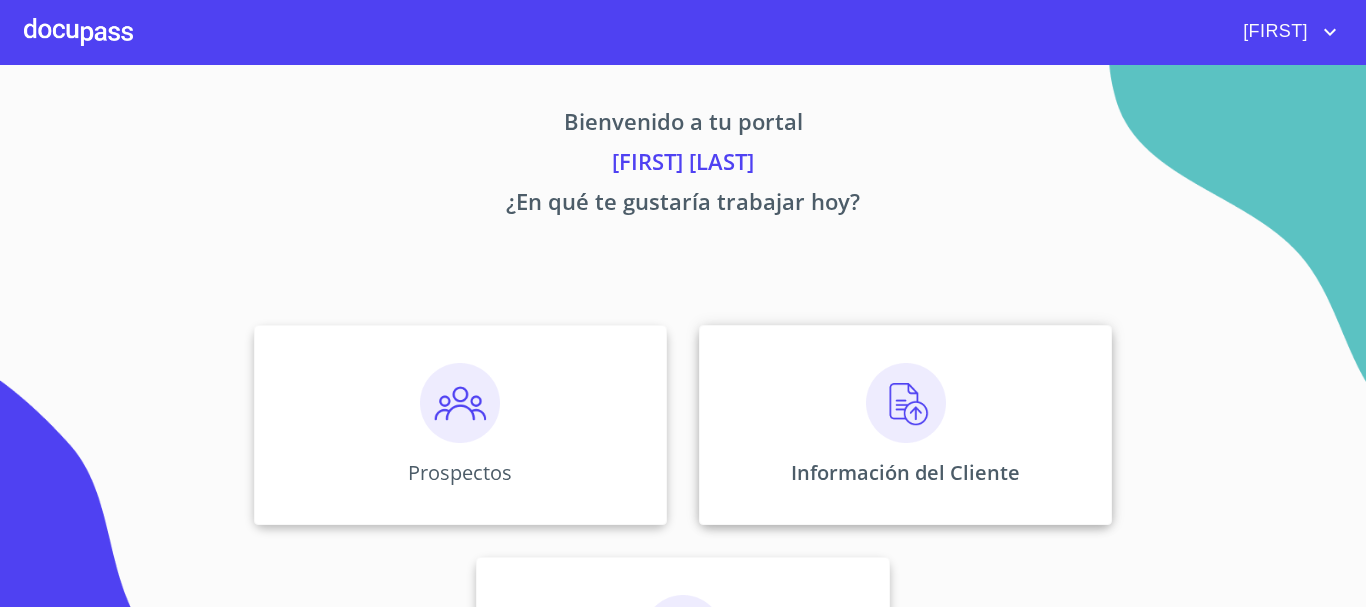 click on "Información del Cliente" at bounding box center (905, 425) 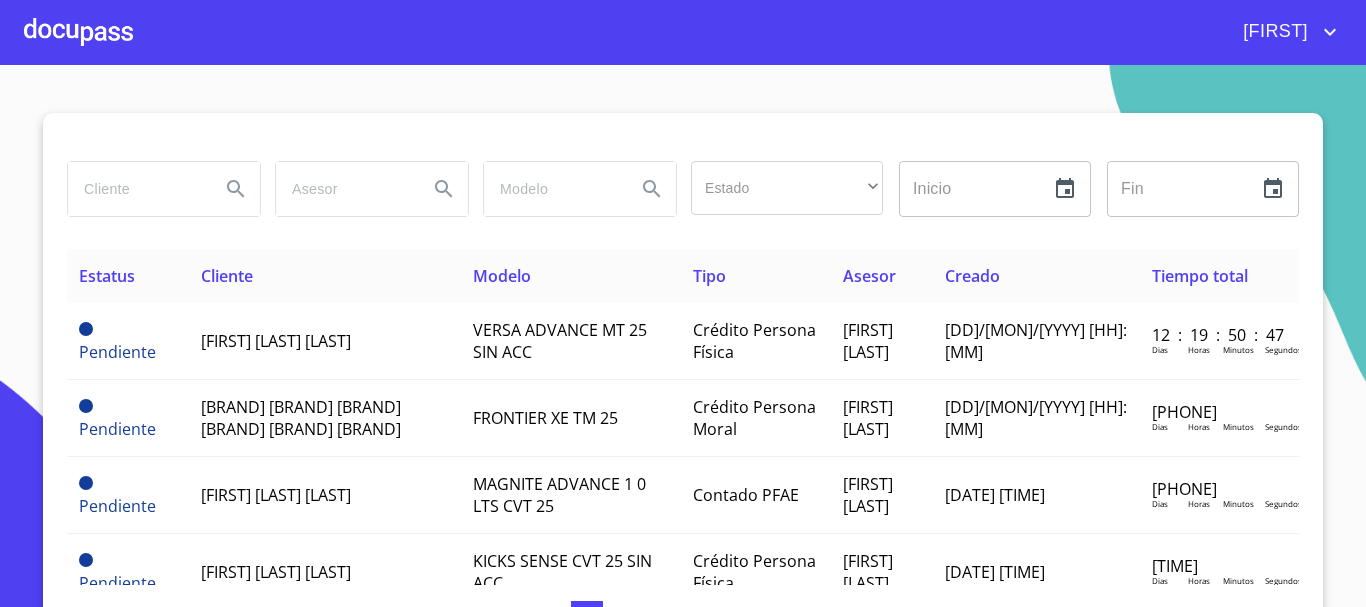 drag, startPoint x: 204, startPoint y: 203, endPoint x: 83, endPoint y: 157, distance: 129.44884 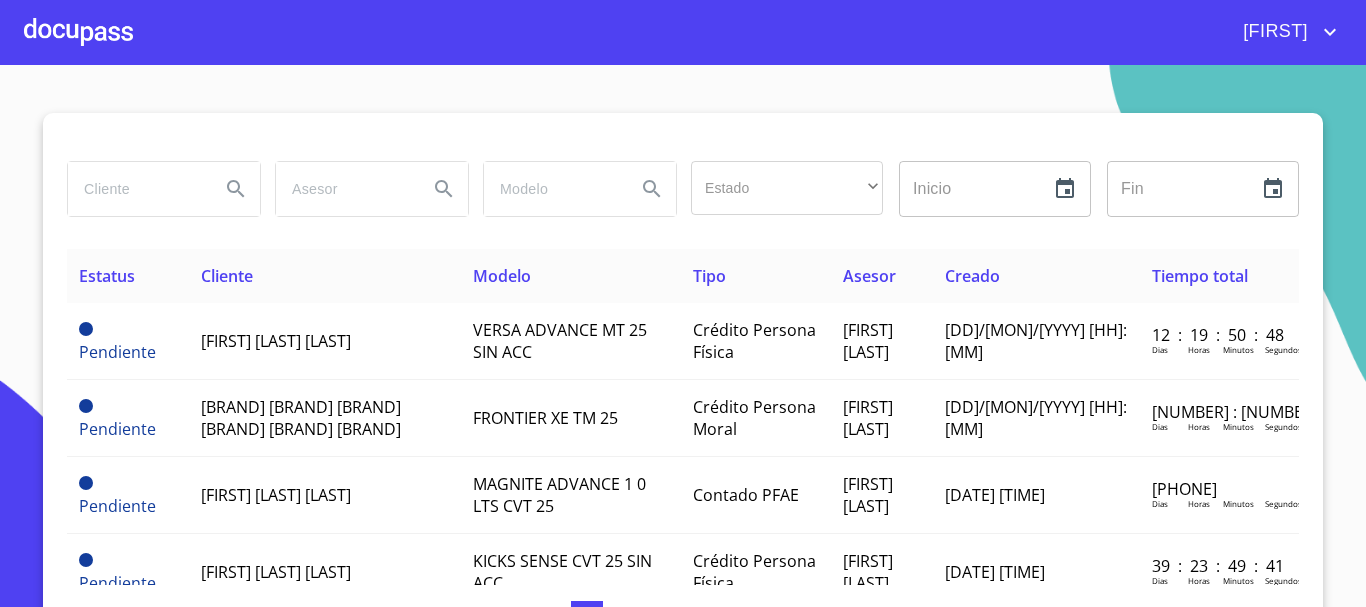 drag, startPoint x: 109, startPoint y: 165, endPoint x: 108, endPoint y: 180, distance: 15.033297 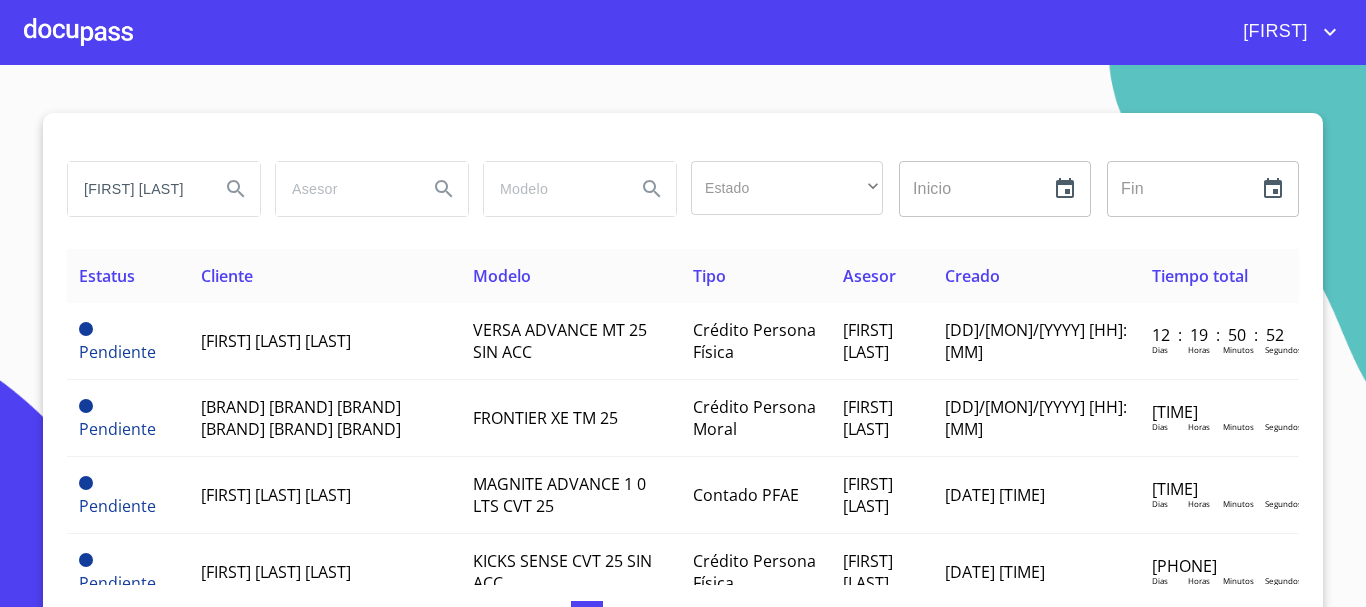 type on "[FIRST] [LAST]" 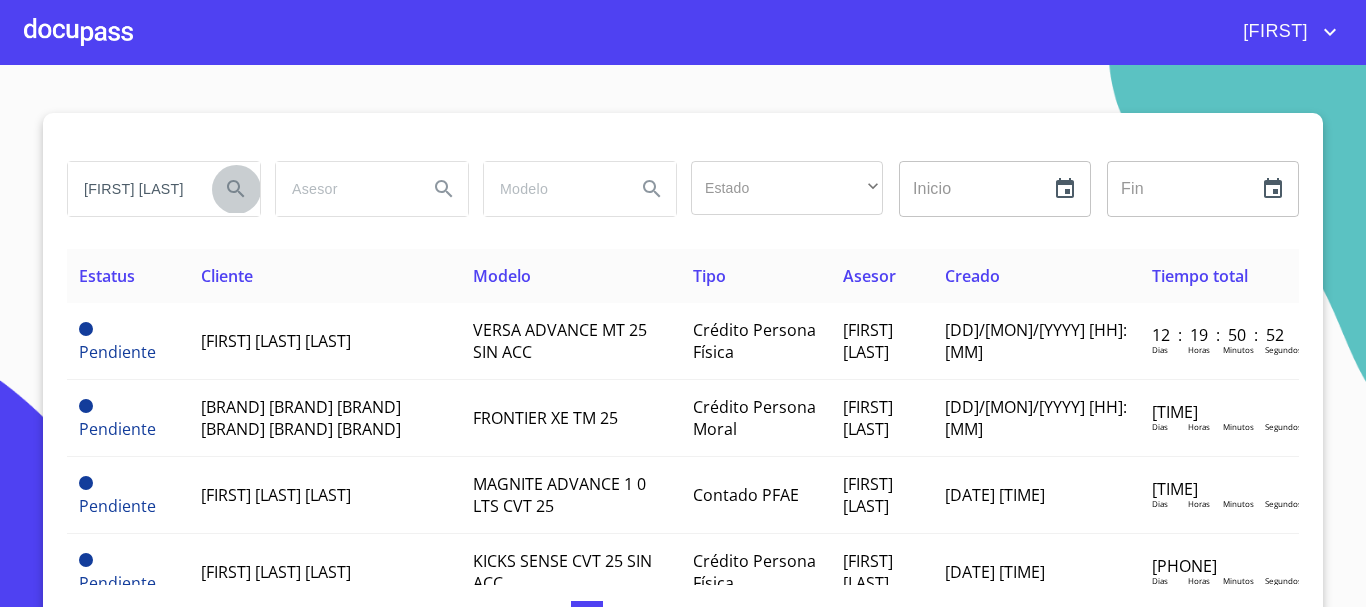 click 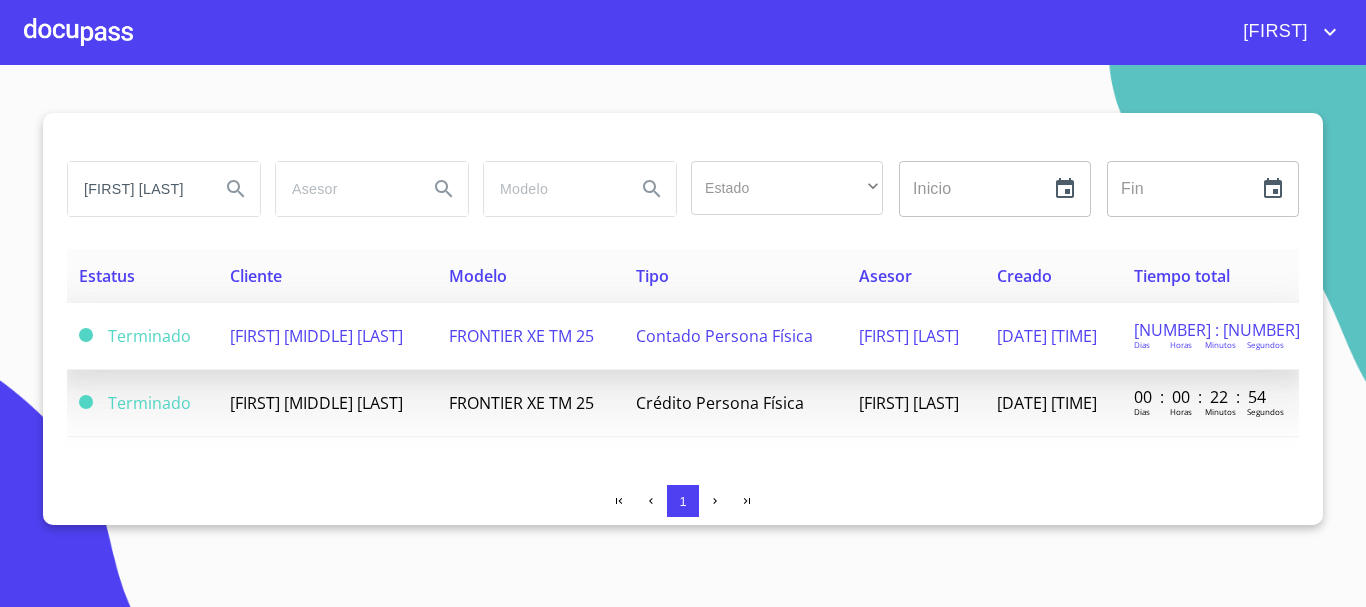 click on "[FIRST] [MIDDLE] [LAST]" at bounding box center [316, 336] 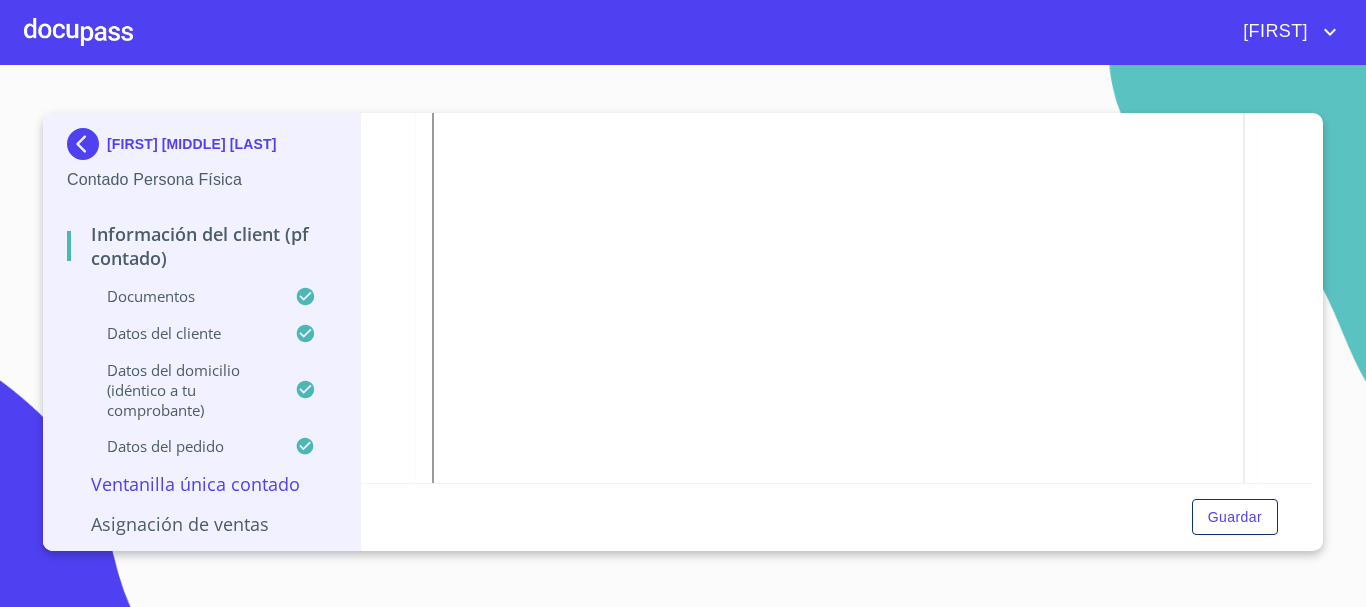 scroll, scrollTop: 1100, scrollLeft: 0, axis: vertical 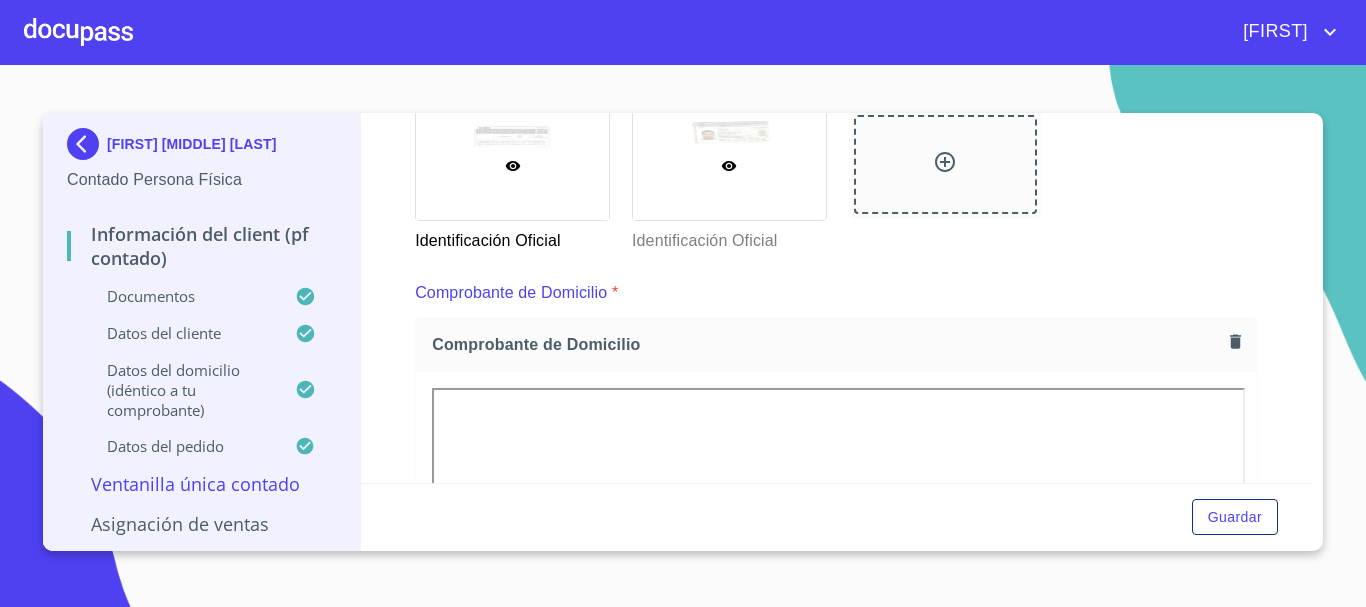 click 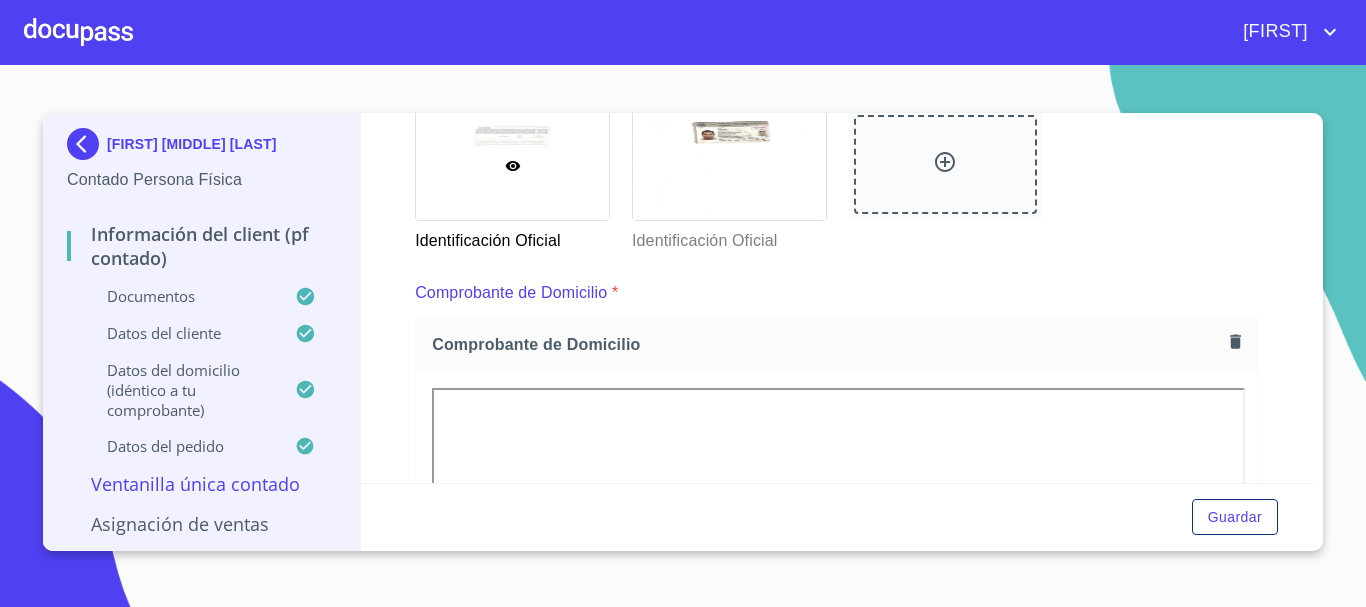 scroll, scrollTop: 239, scrollLeft: 0, axis: vertical 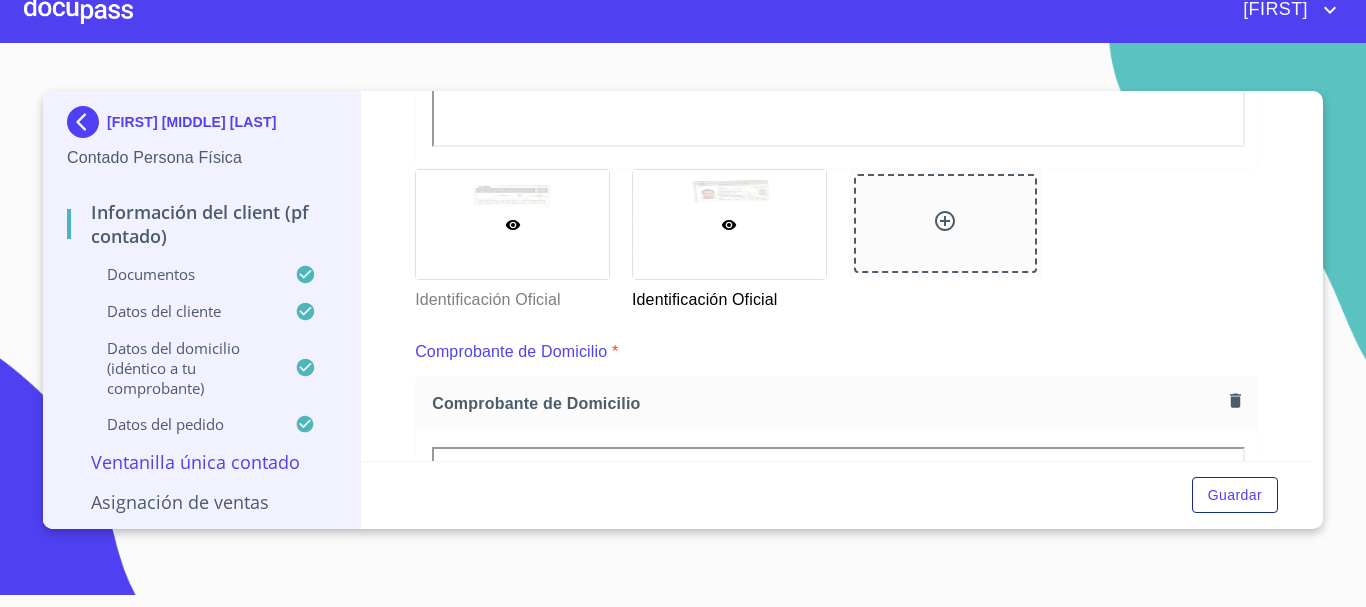 click at bounding box center (512, 224) 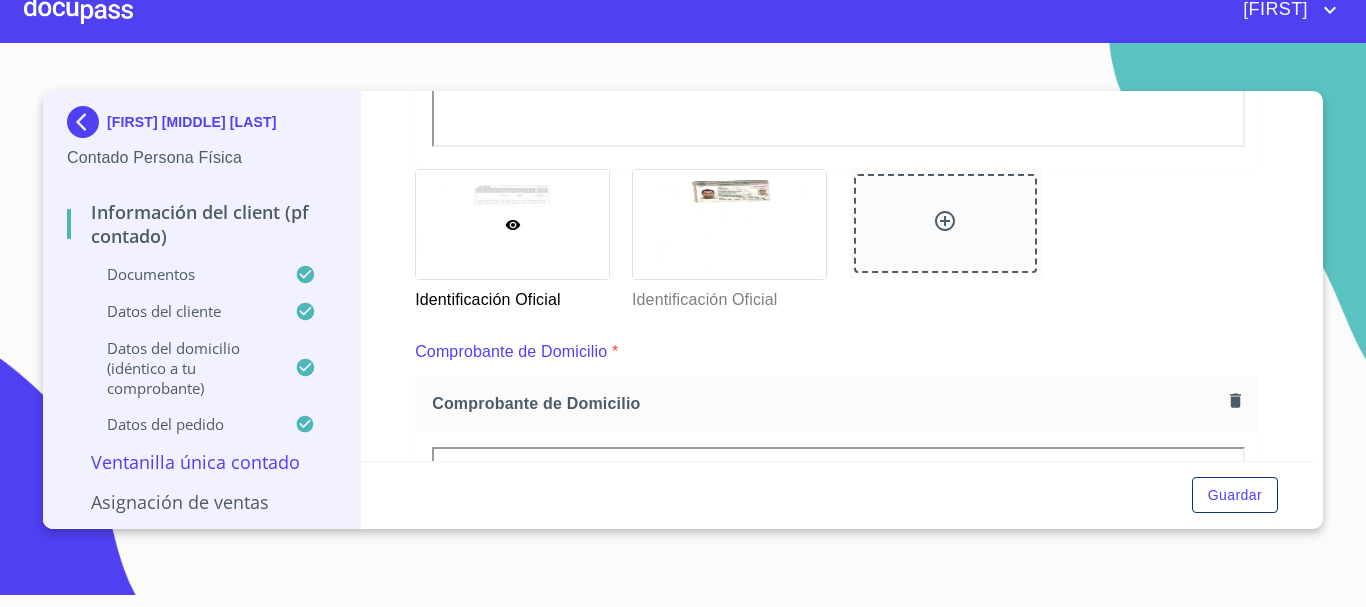 scroll, scrollTop: 239, scrollLeft: 0, axis: vertical 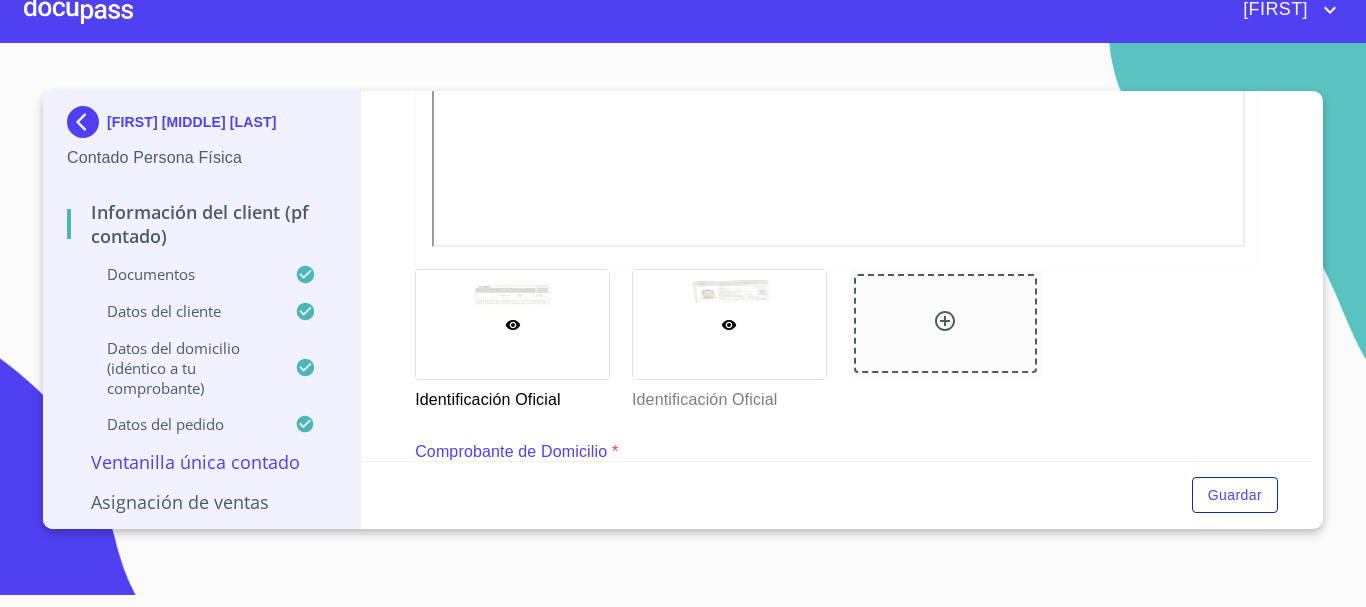 click at bounding box center (729, 324) 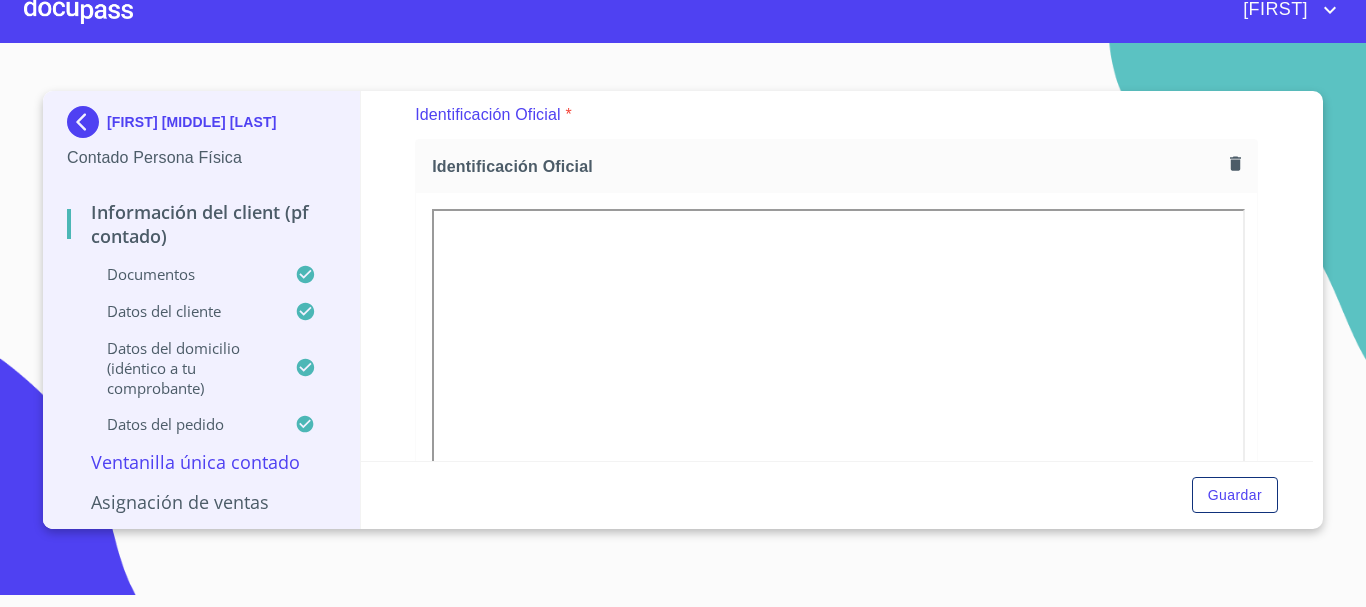 click at bounding box center [78, 10] 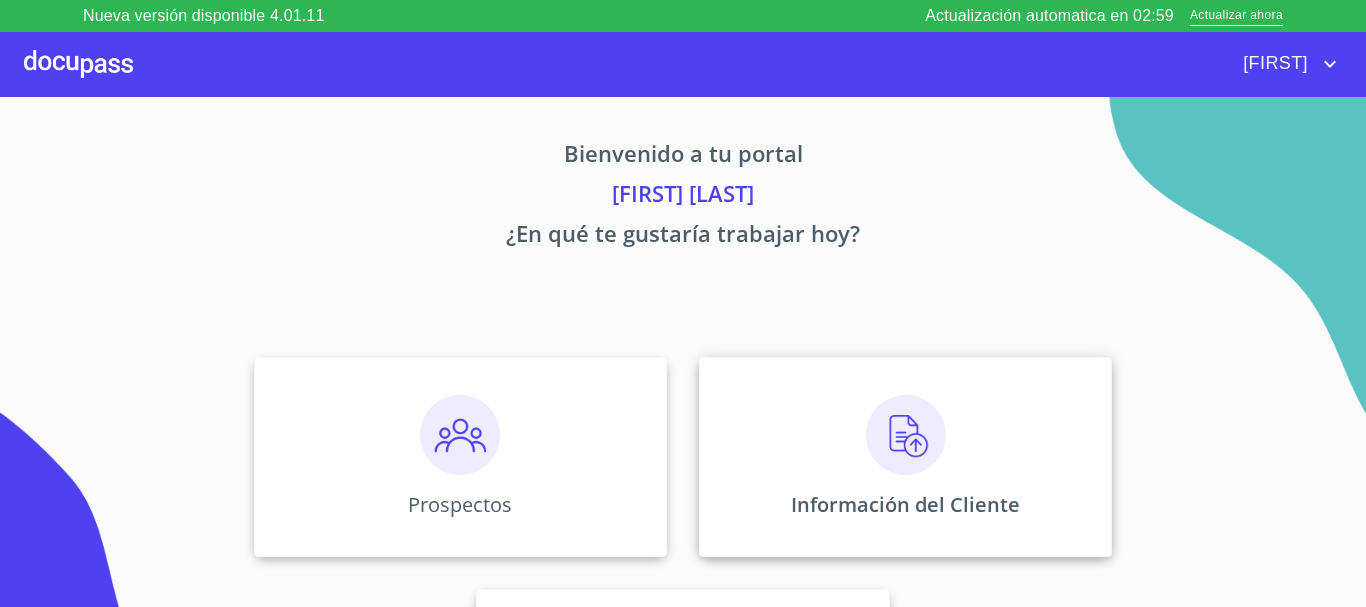 drag, startPoint x: 904, startPoint y: 437, endPoint x: 822, endPoint y: 433, distance: 82.0975 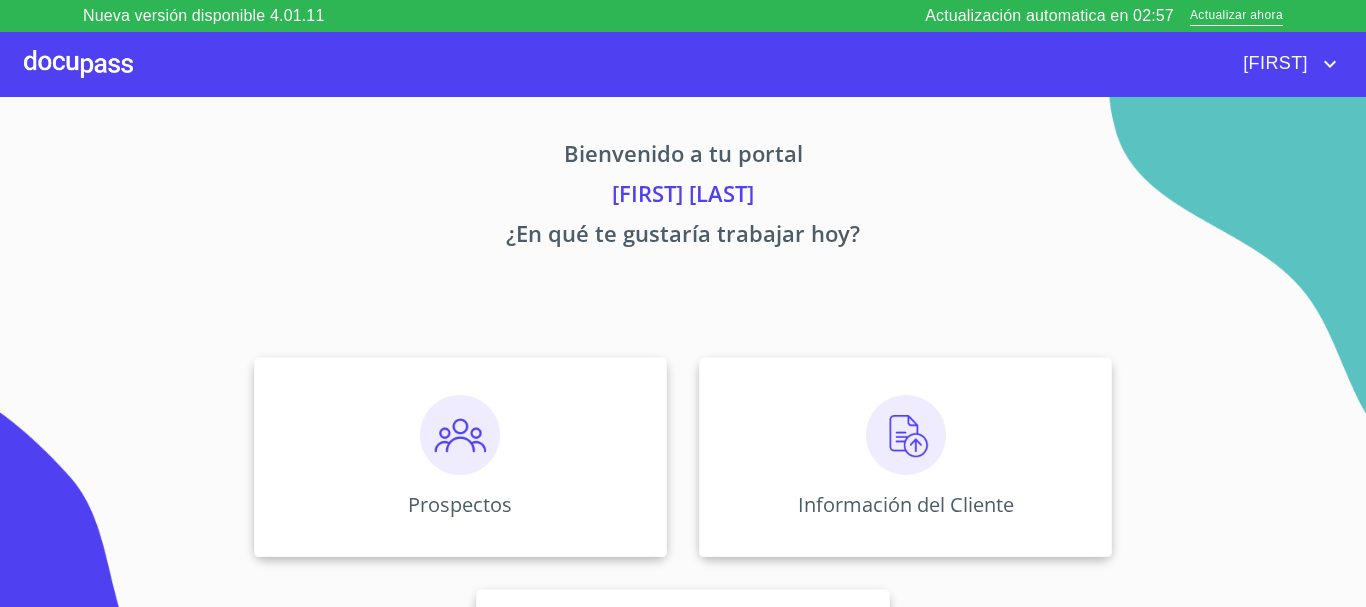 click at bounding box center [906, 435] 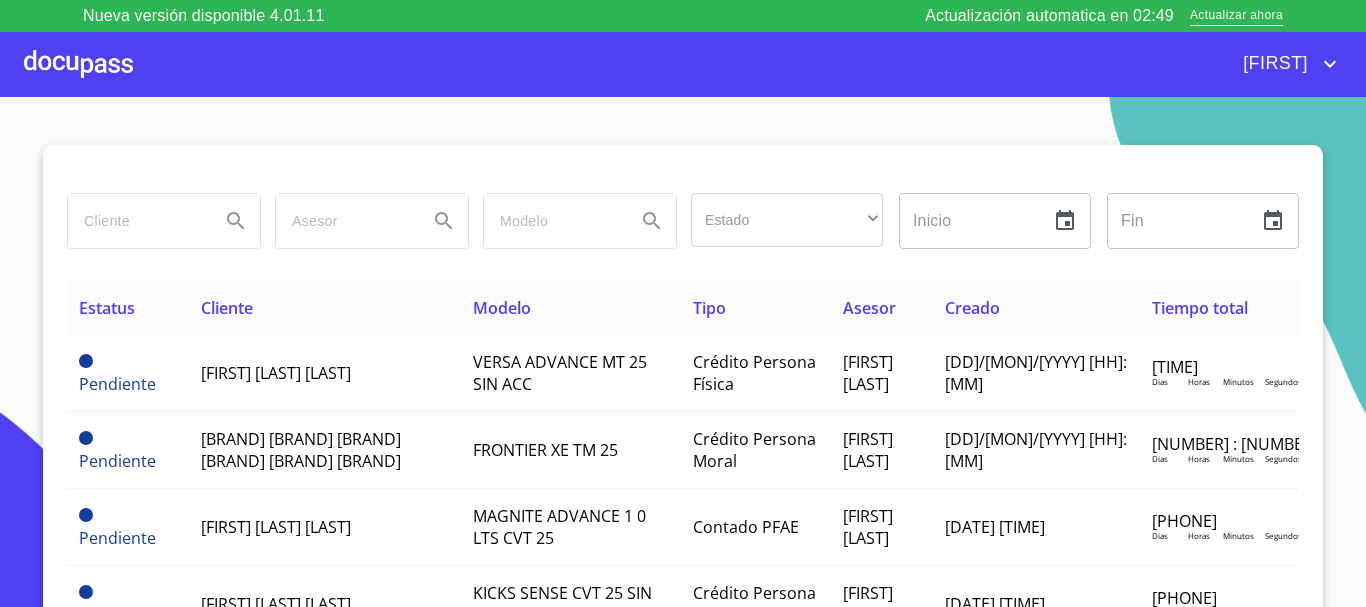 click at bounding box center (136, 221) 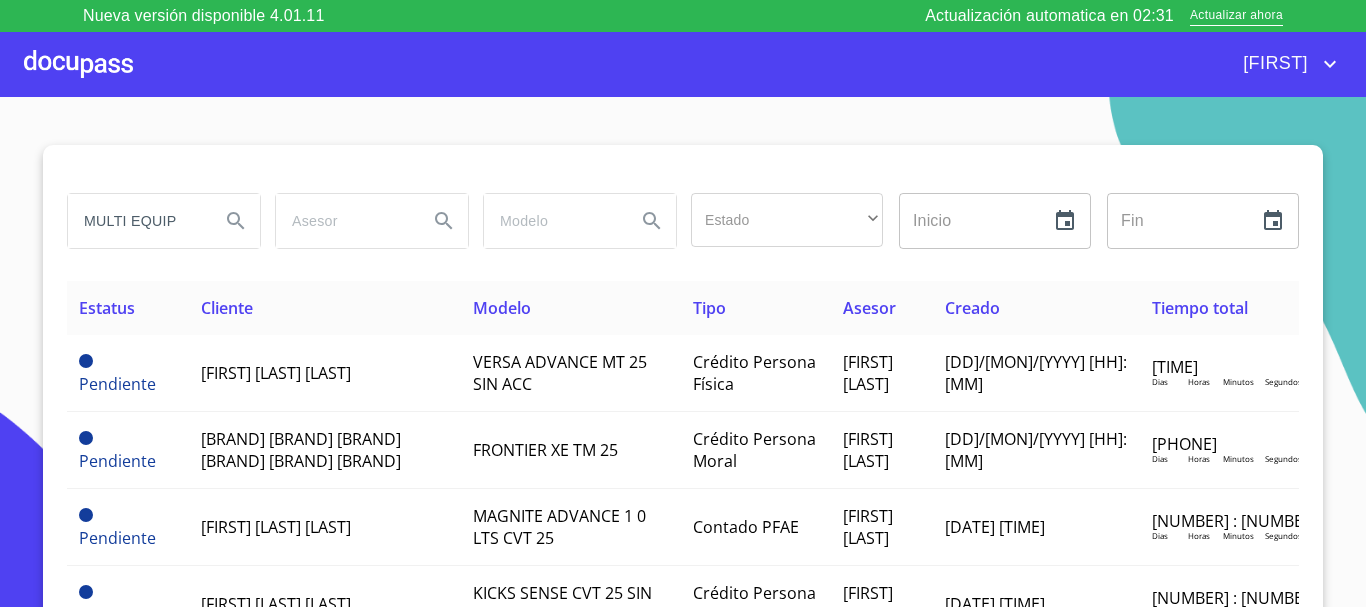 type on "MULTI EQUIP" 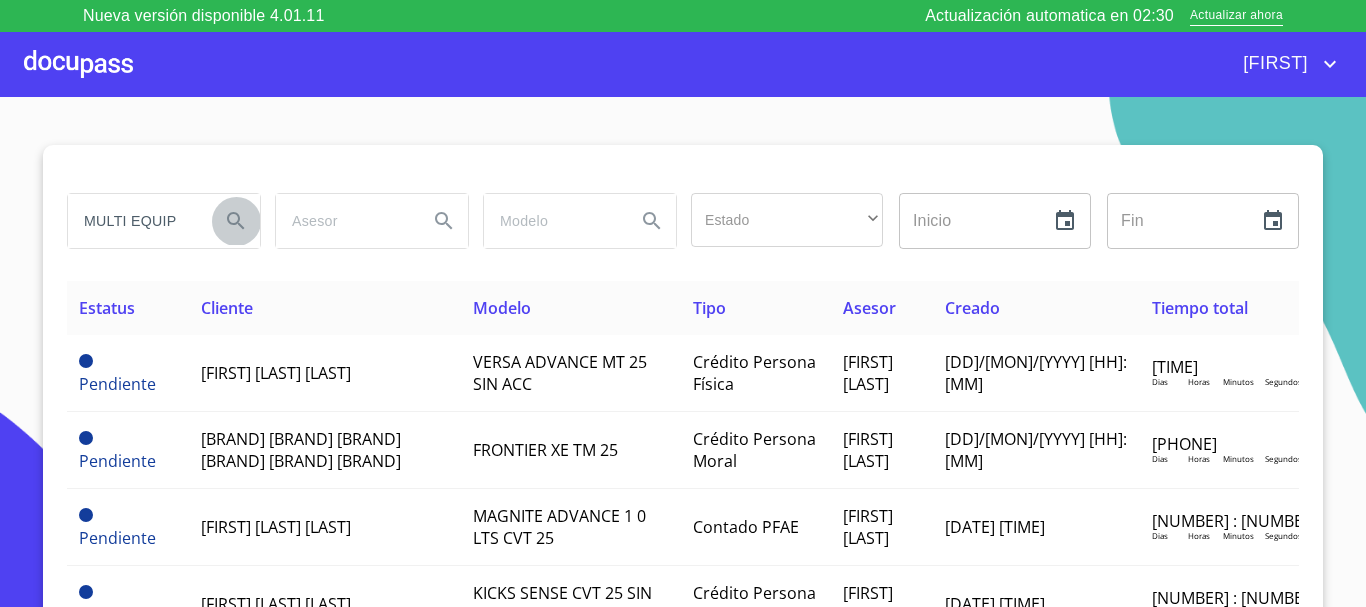 click 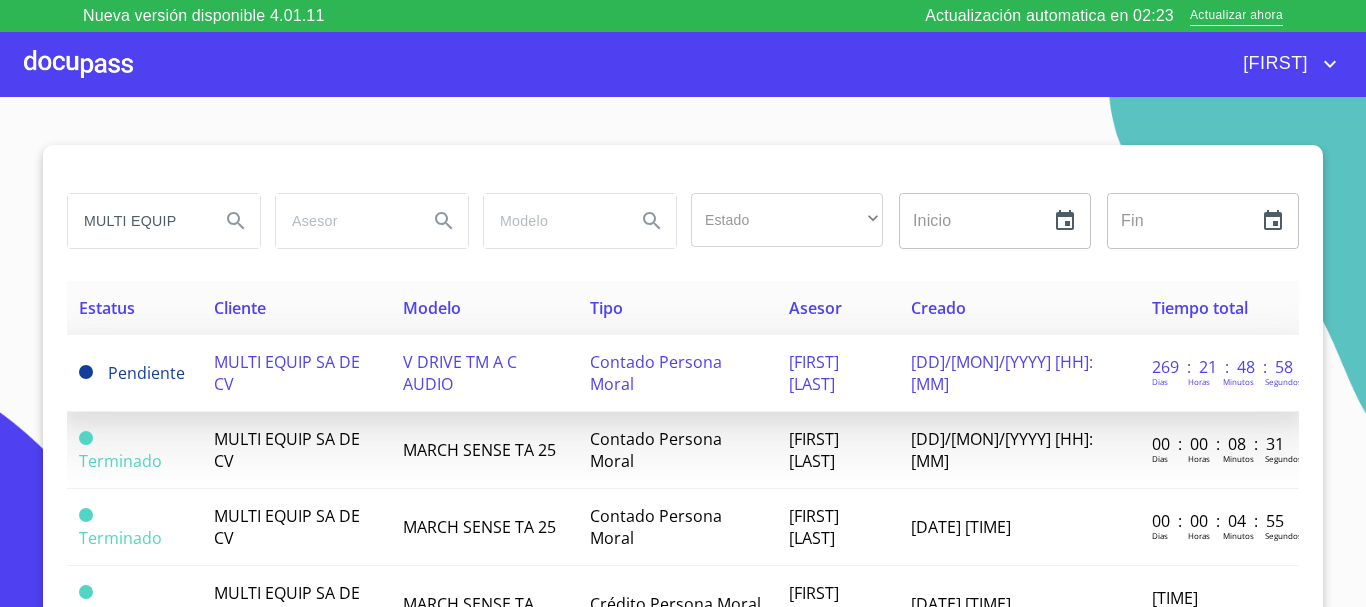 click on "MULTI EQUIP SA DE CV" at bounding box center [287, 373] 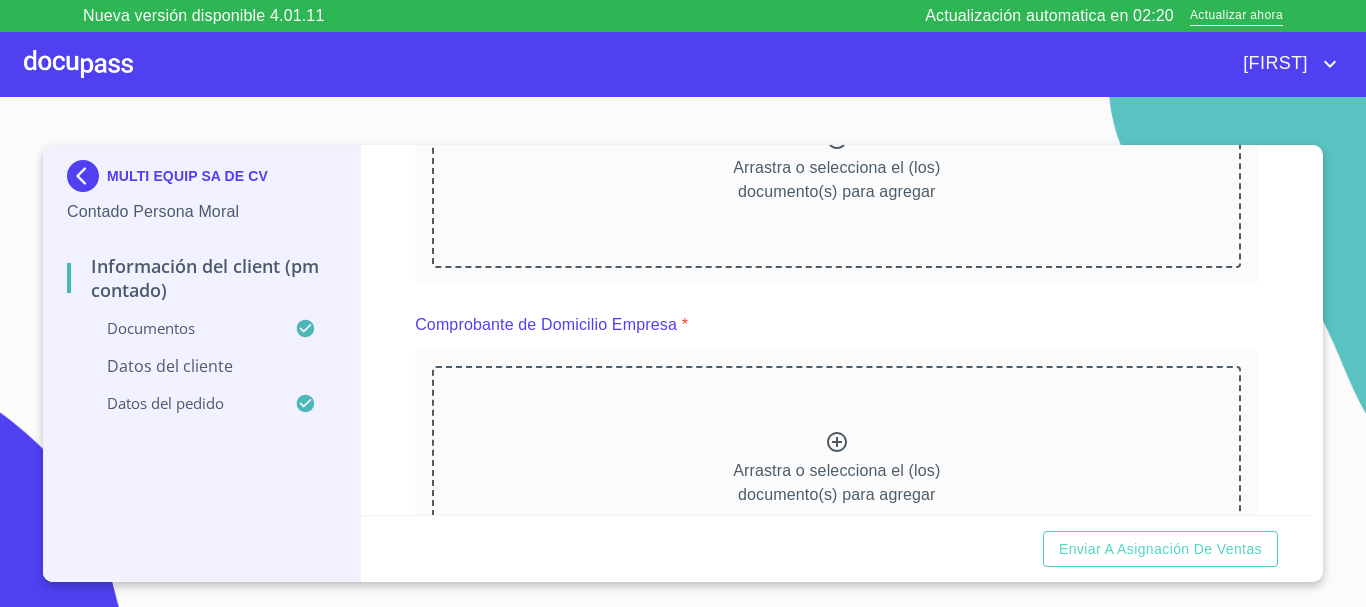 scroll, scrollTop: 400, scrollLeft: 0, axis: vertical 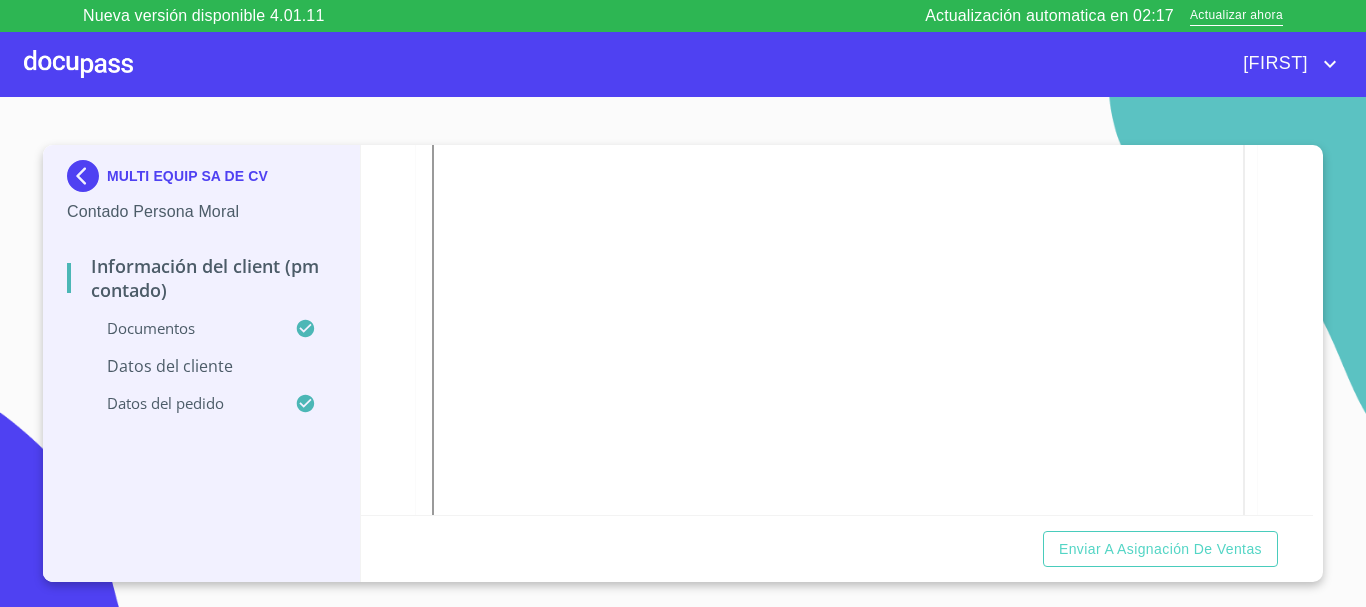 drag, startPoint x: 89, startPoint y: 55, endPoint x: 100, endPoint y: 59, distance: 11.7046995 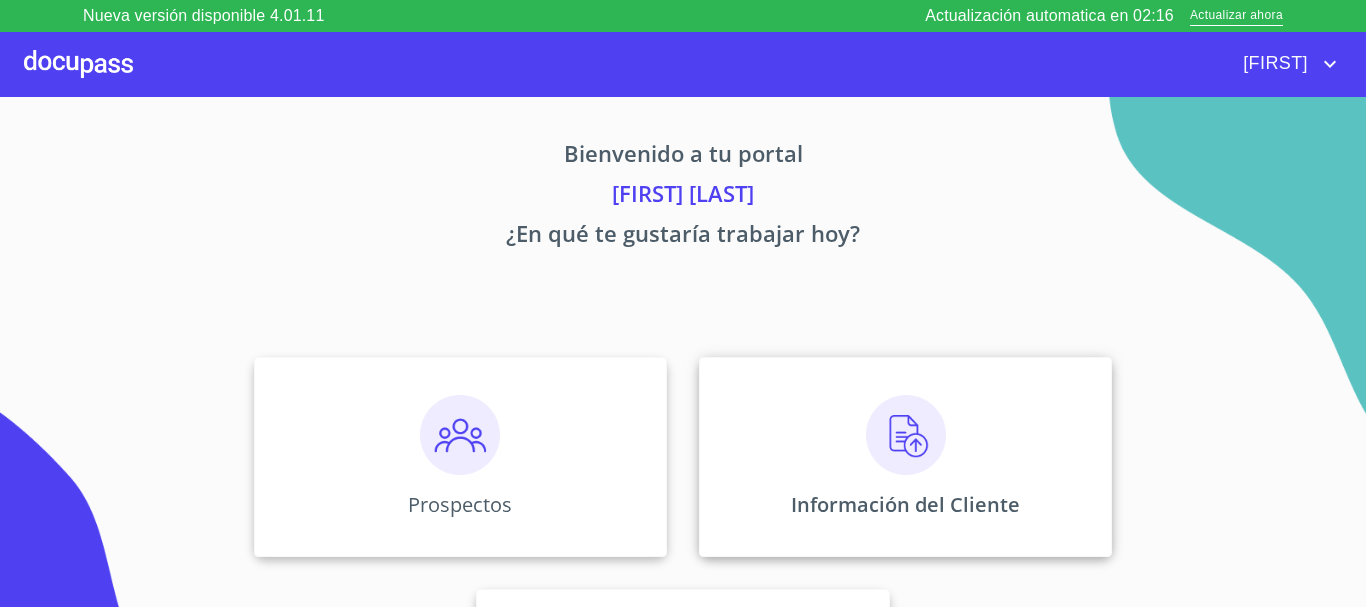click at bounding box center (906, 435) 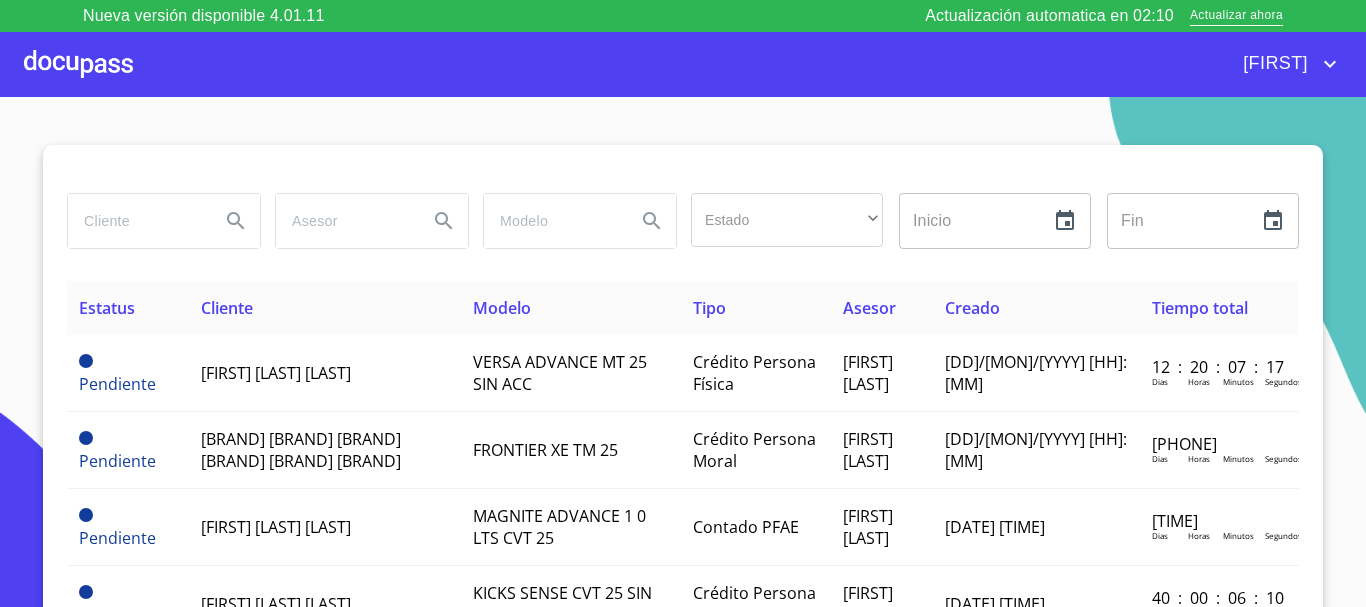 click at bounding box center [136, 221] 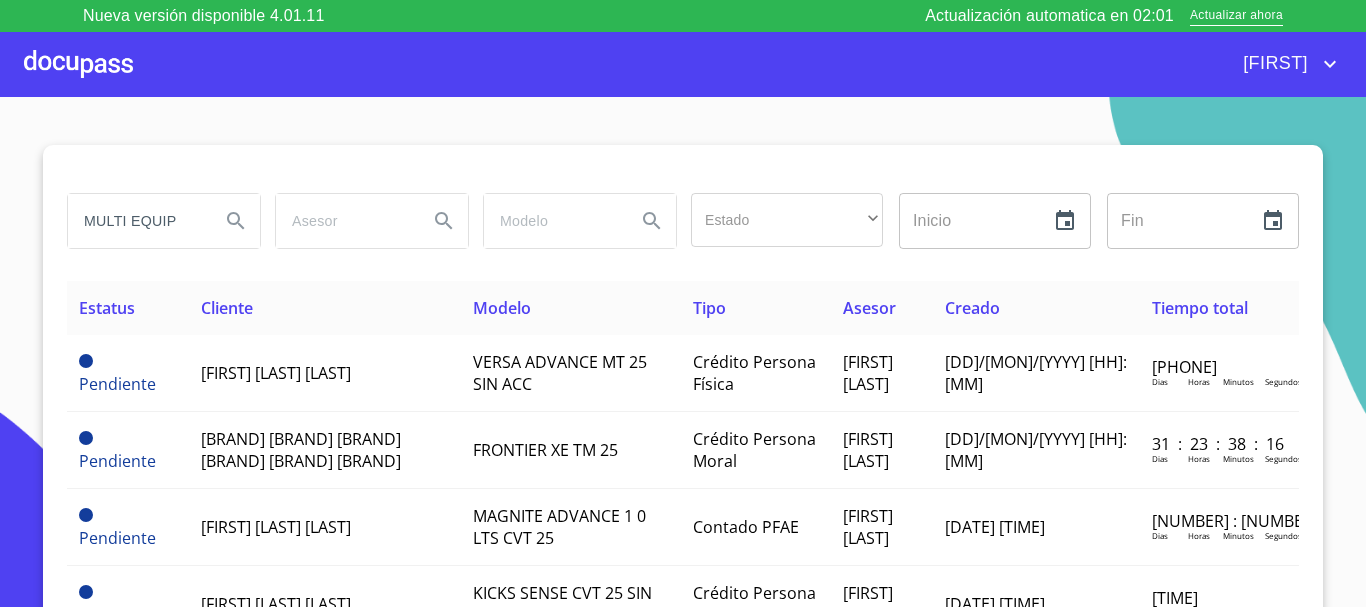 type on "MULTI EQUIP" 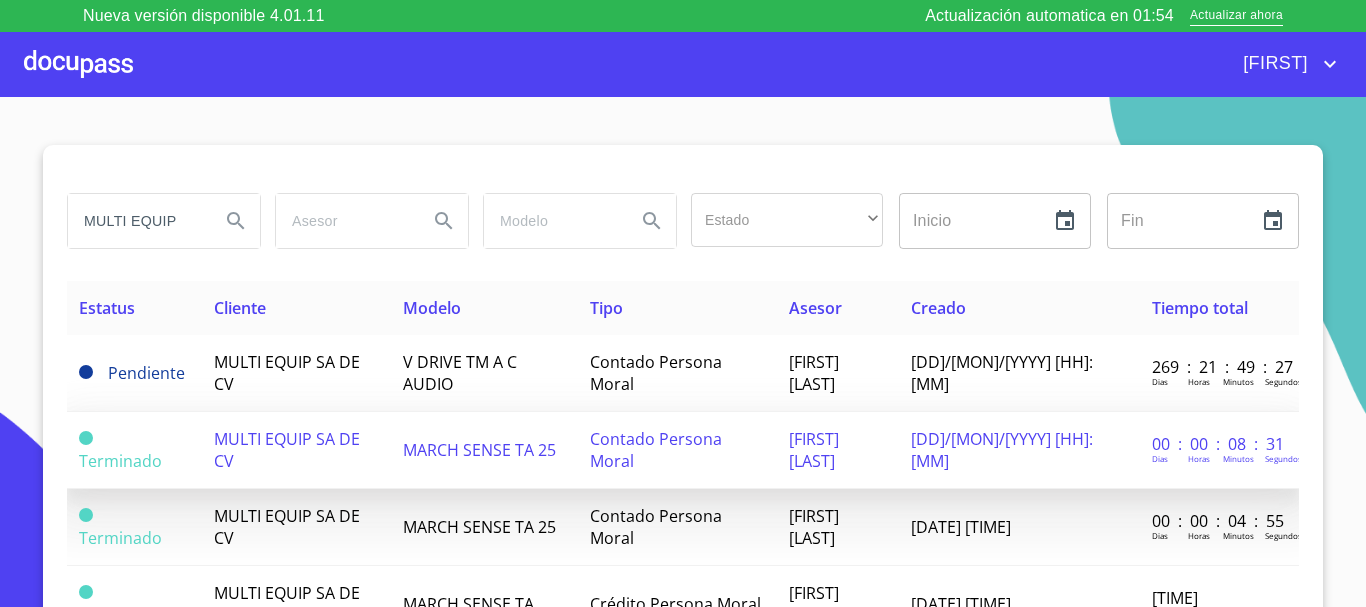 click on "MULTI EQUIP SA DE CV" at bounding box center [296, 450] 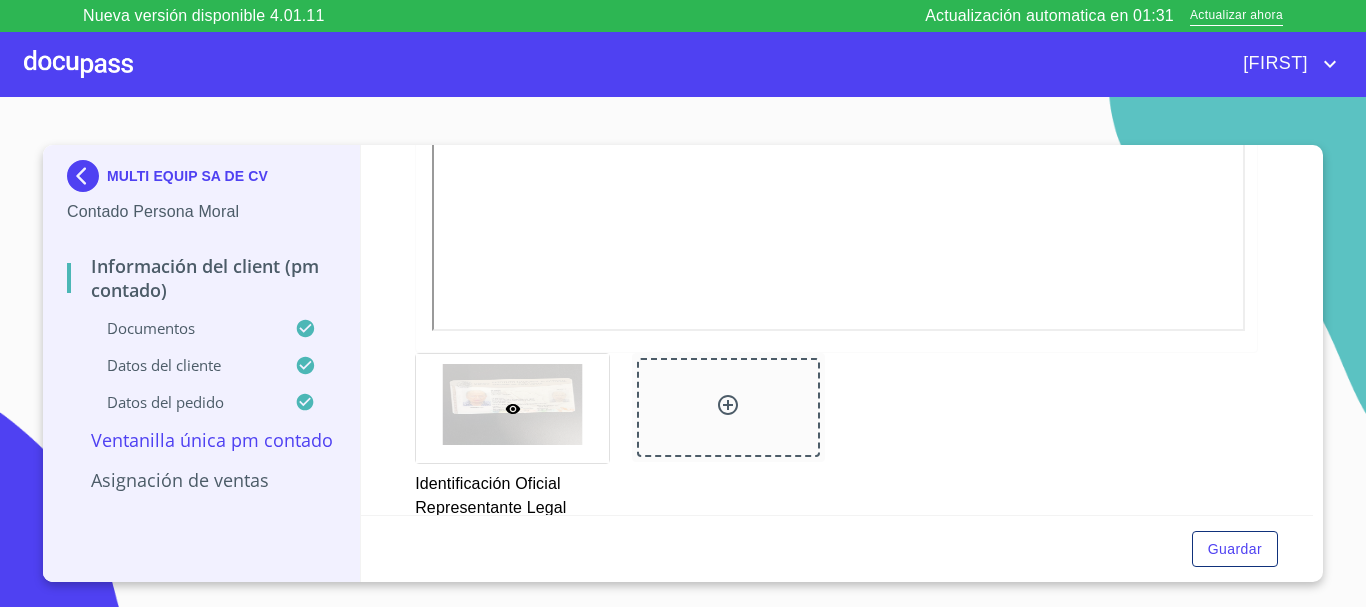 scroll, scrollTop: 600, scrollLeft: 0, axis: vertical 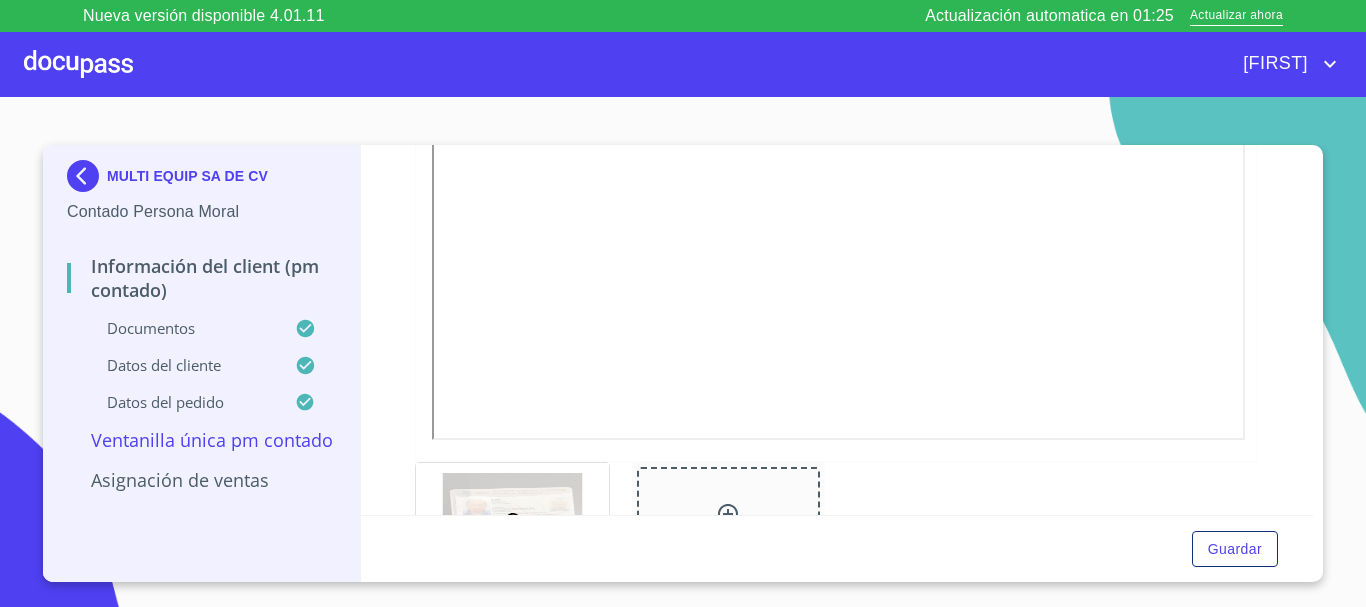 click at bounding box center [512, 517] 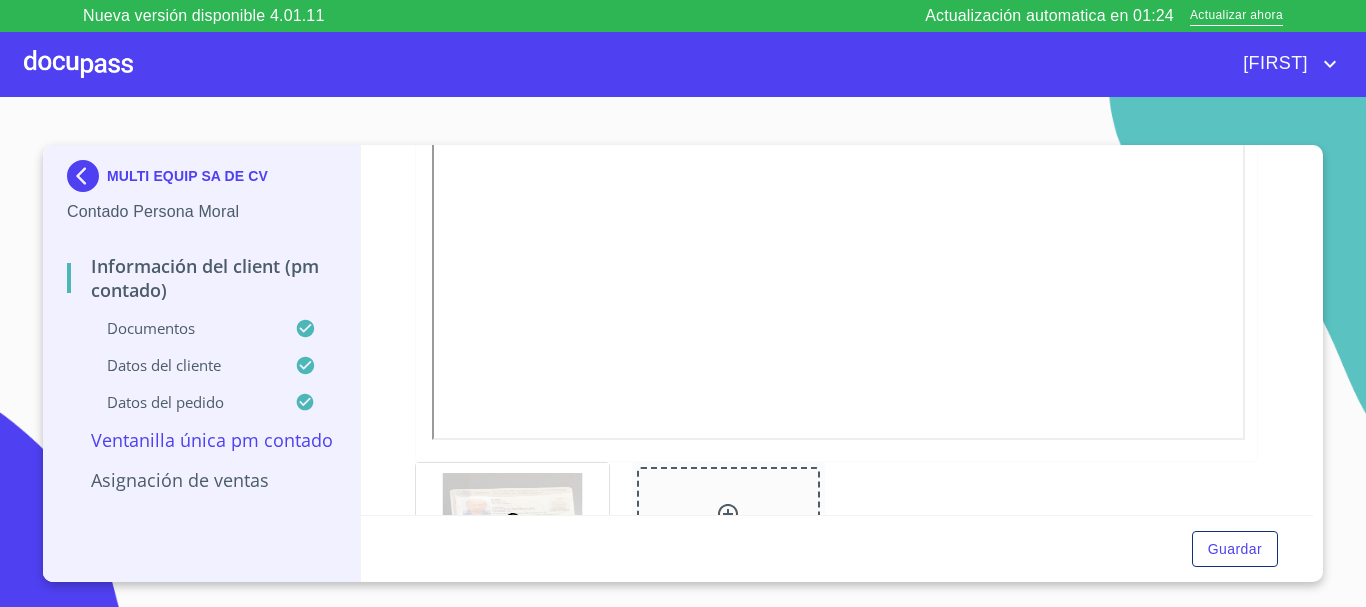 scroll, scrollTop: 239, scrollLeft: 0, axis: vertical 